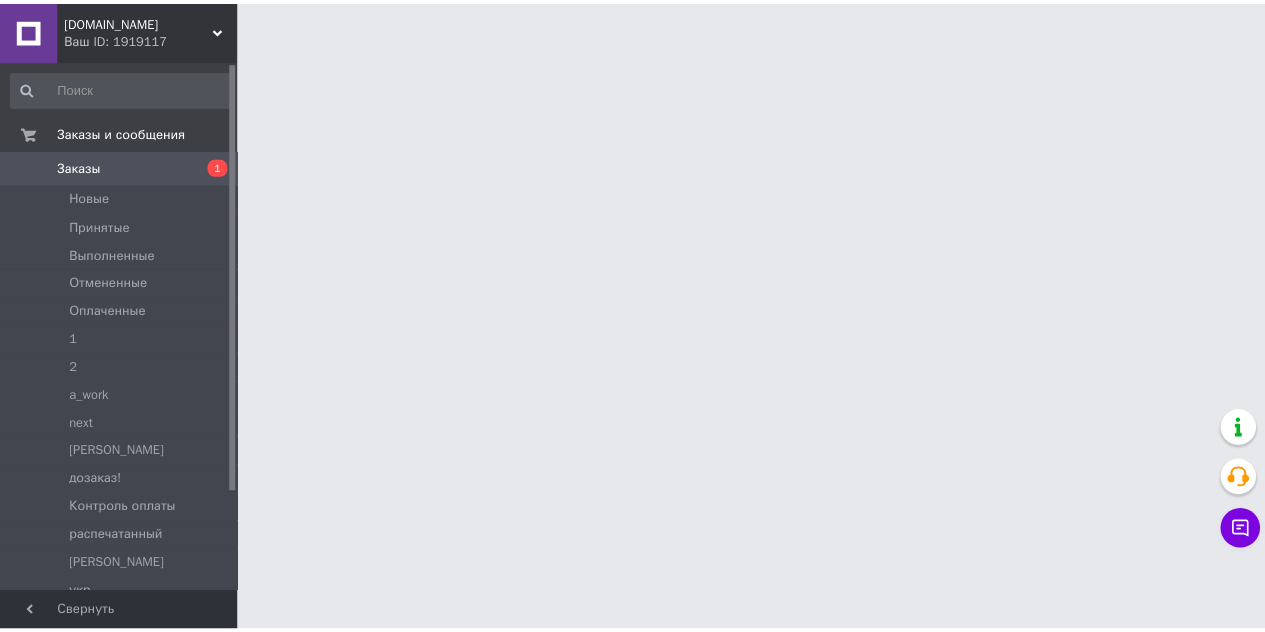 scroll, scrollTop: 0, scrollLeft: 0, axis: both 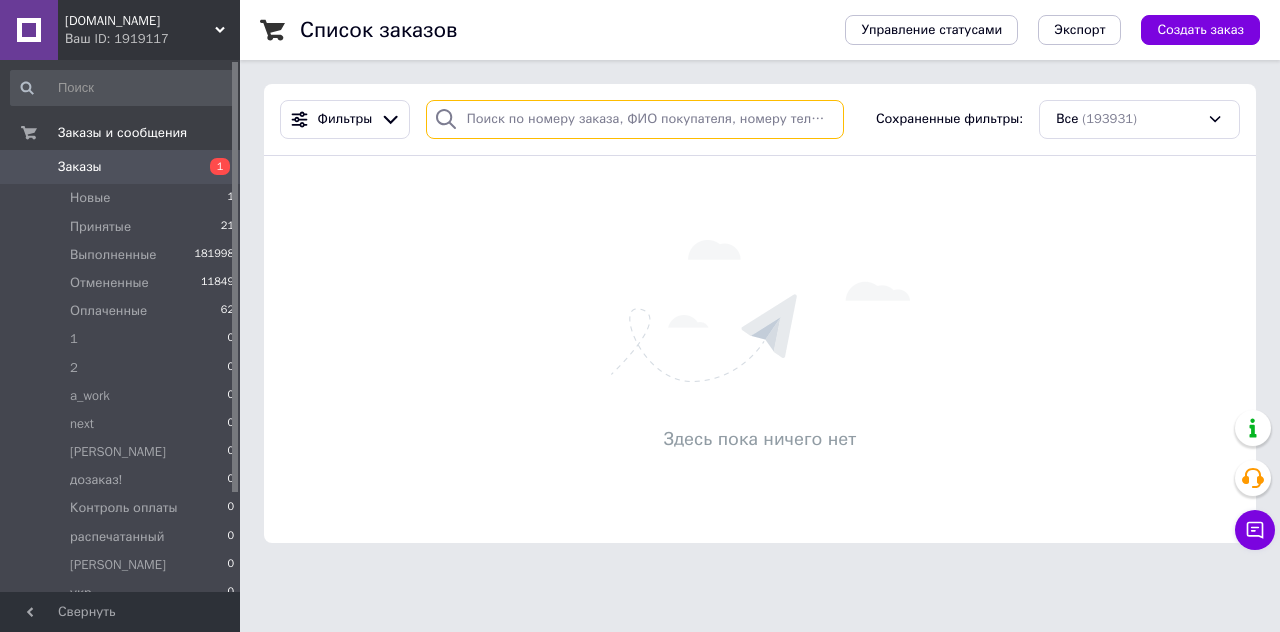 click at bounding box center (635, 119) 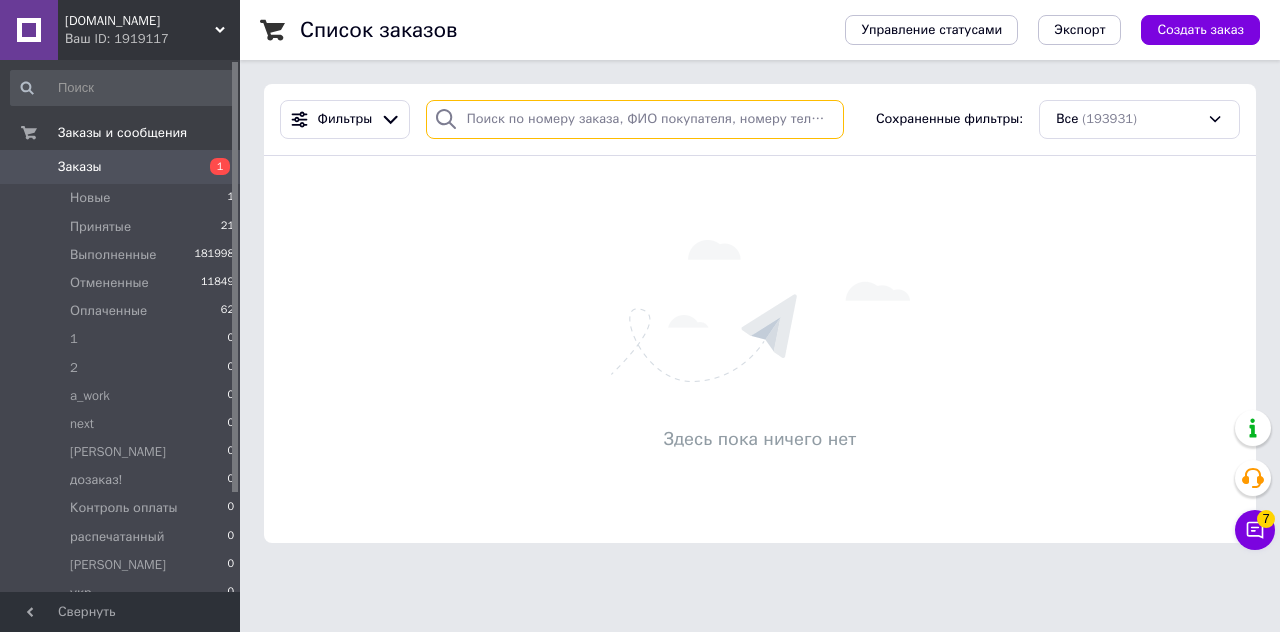 paste on "[PHONE_NUMBER]" 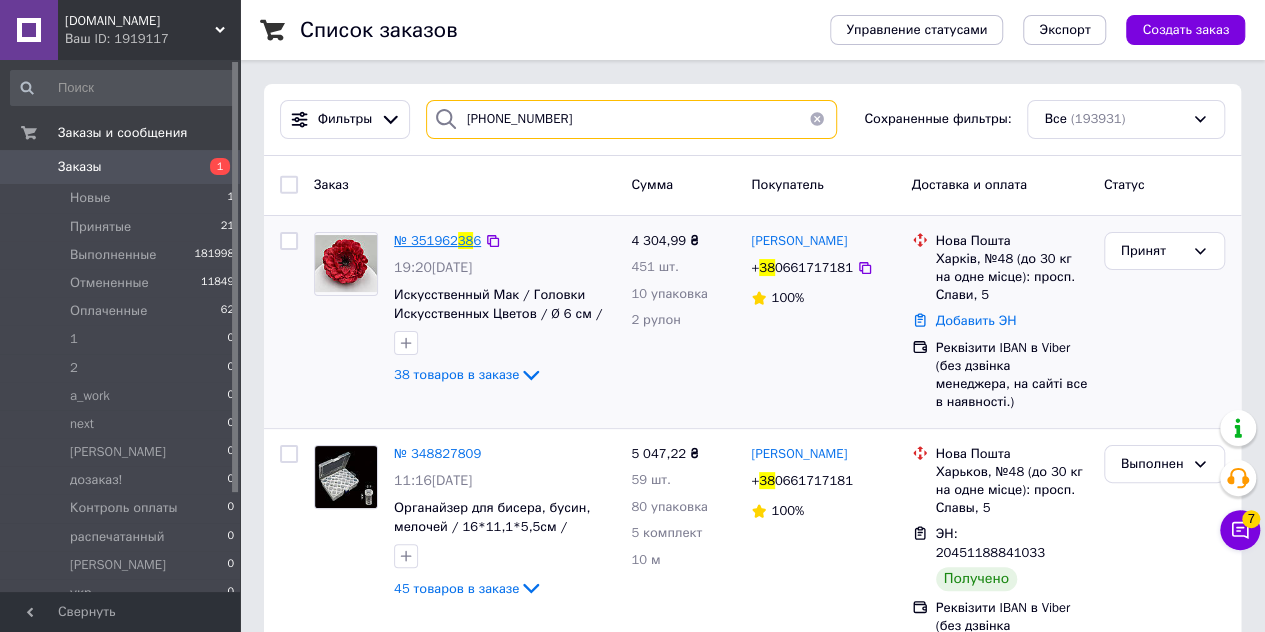 type on "[PHONE_NUMBER]" 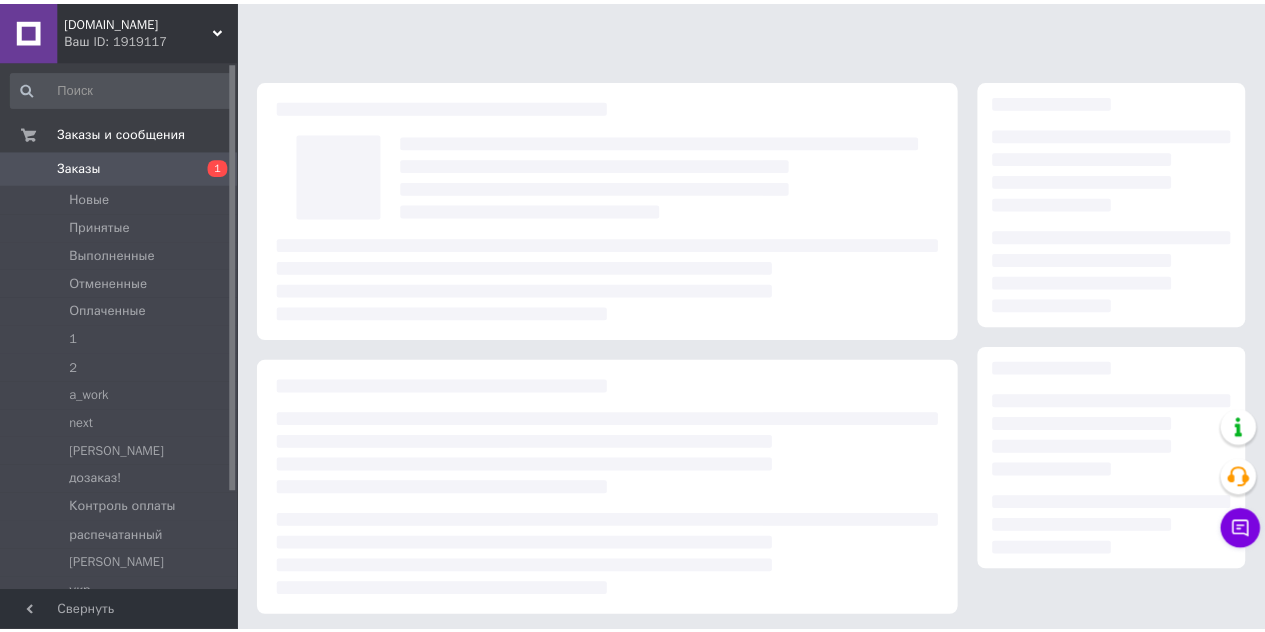scroll, scrollTop: 0, scrollLeft: 0, axis: both 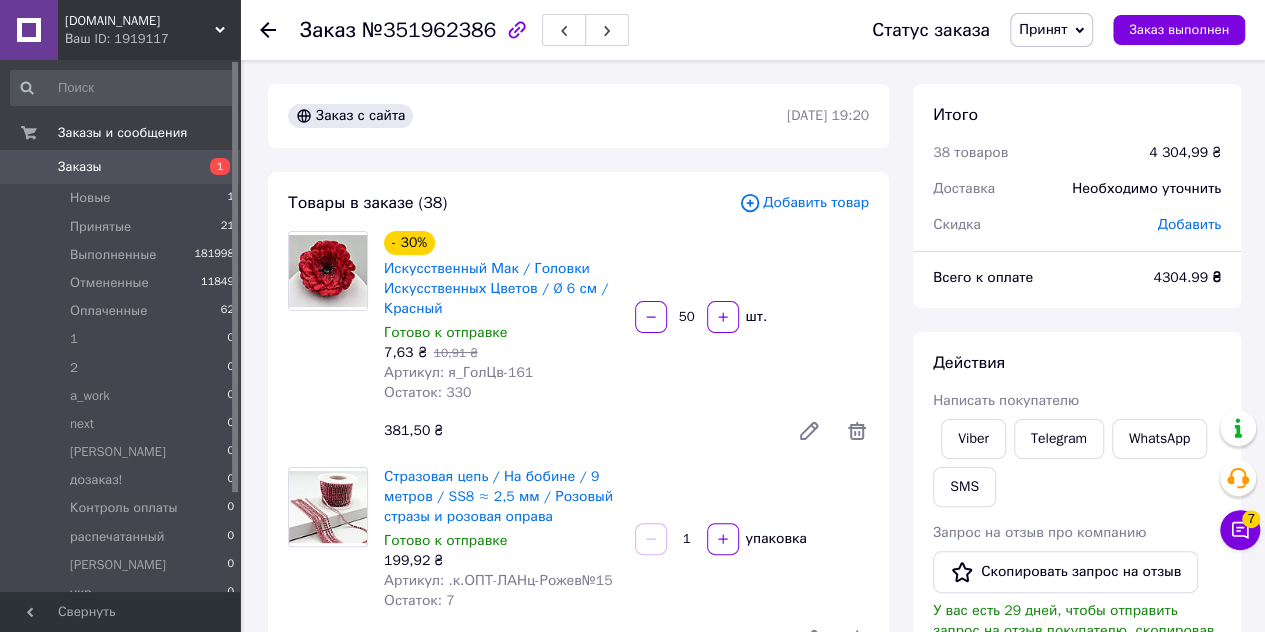 click on "Добавить товар" at bounding box center [804, 203] 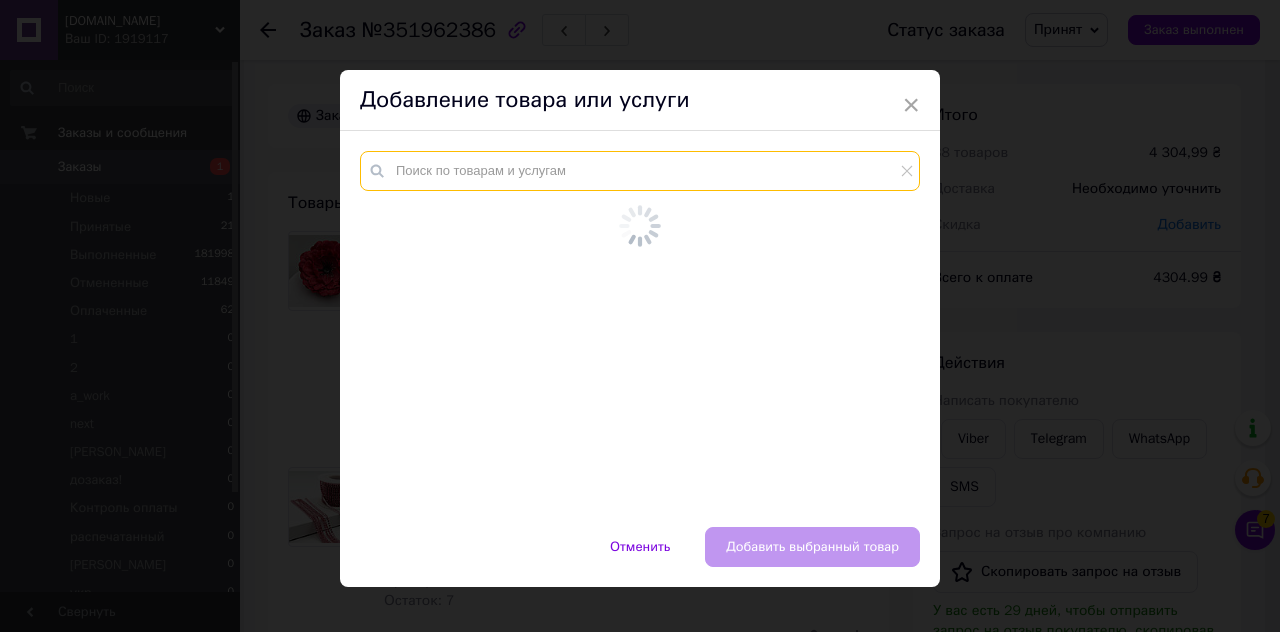 click at bounding box center [640, 171] 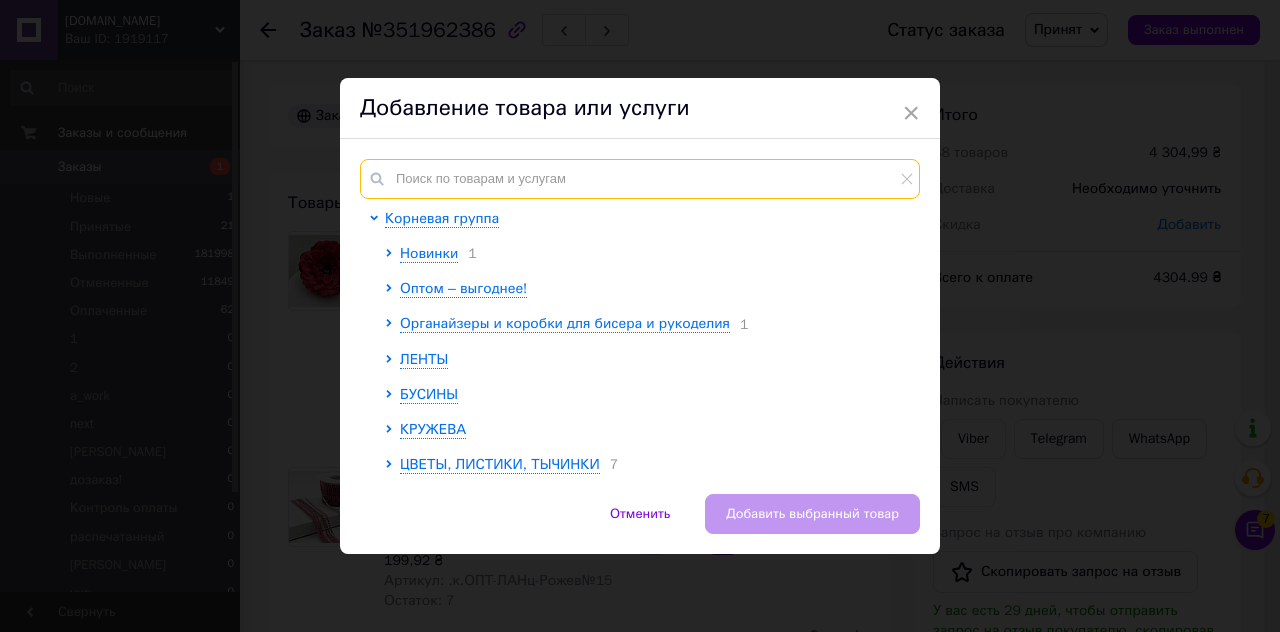 paste on "СП-799" 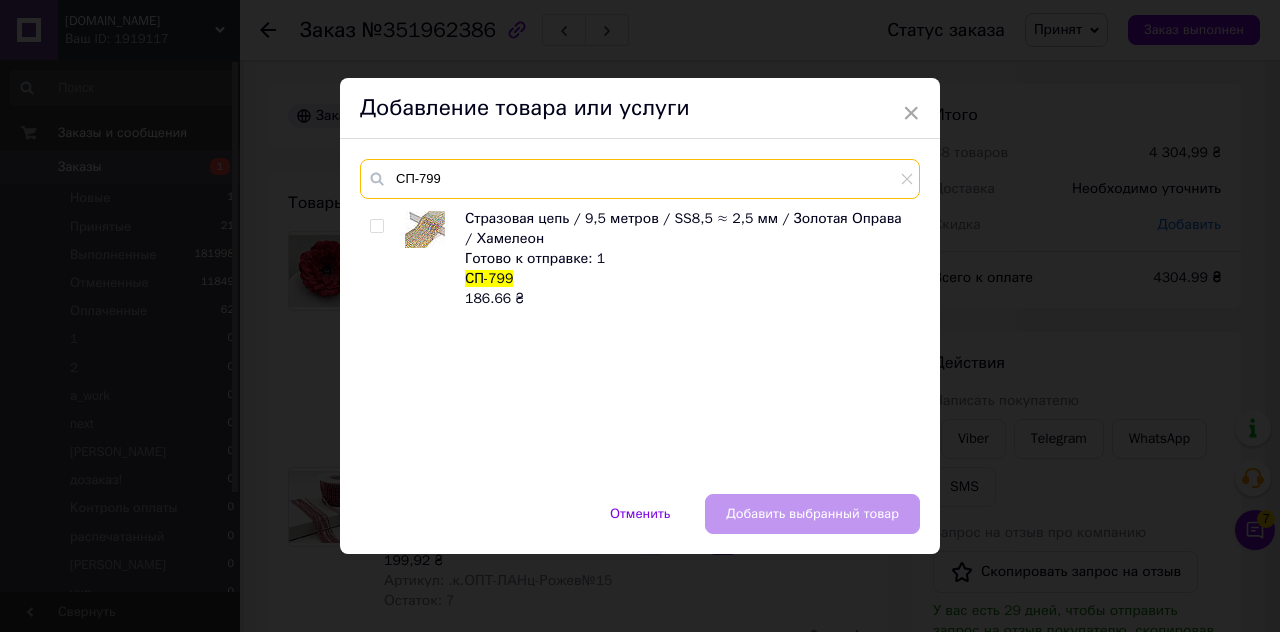 type on "СП-799" 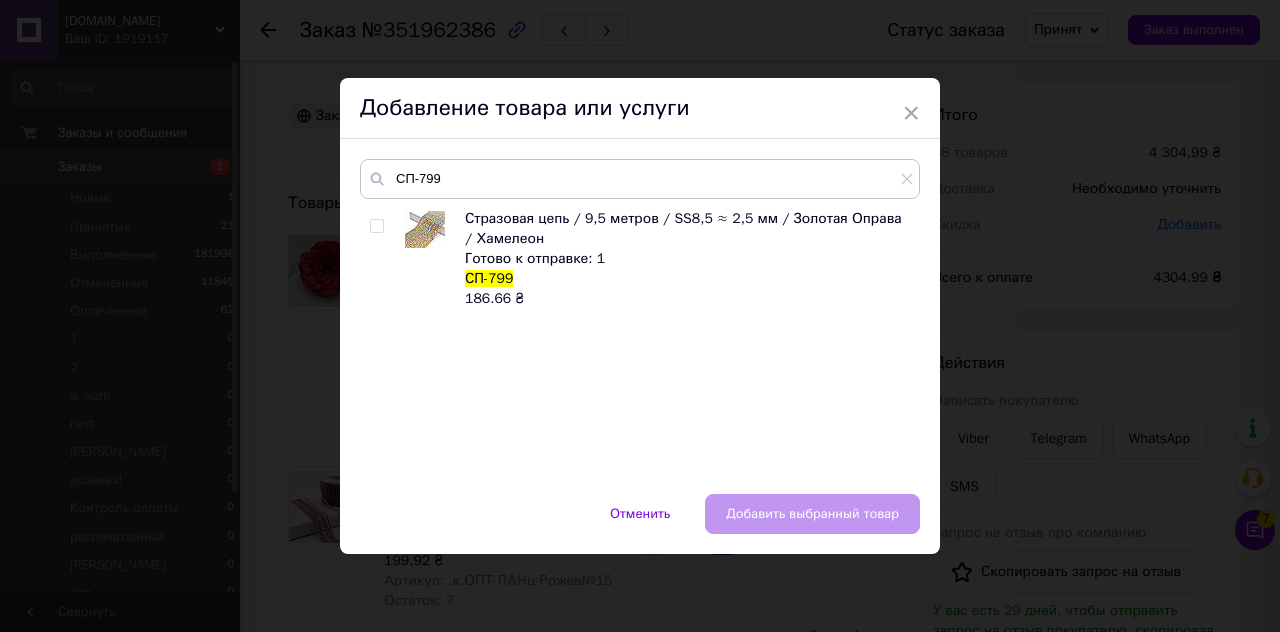 drag, startPoint x: 373, startPoint y: 221, endPoint x: 443, endPoint y: 257, distance: 78.714676 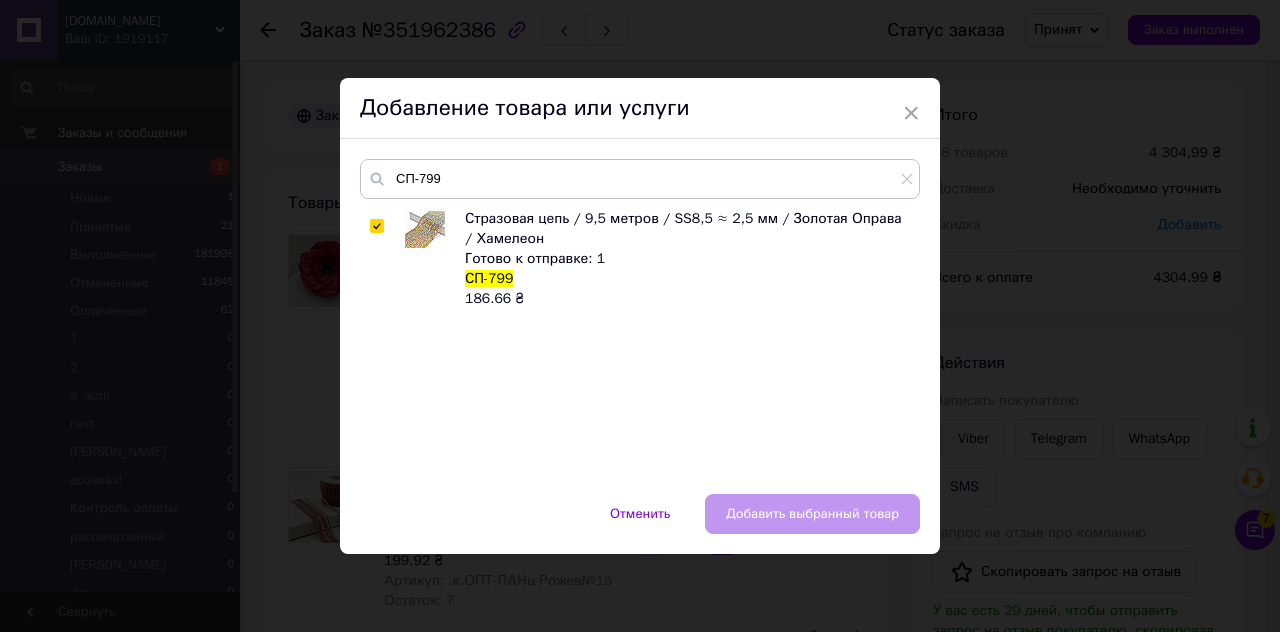 checkbox on "true" 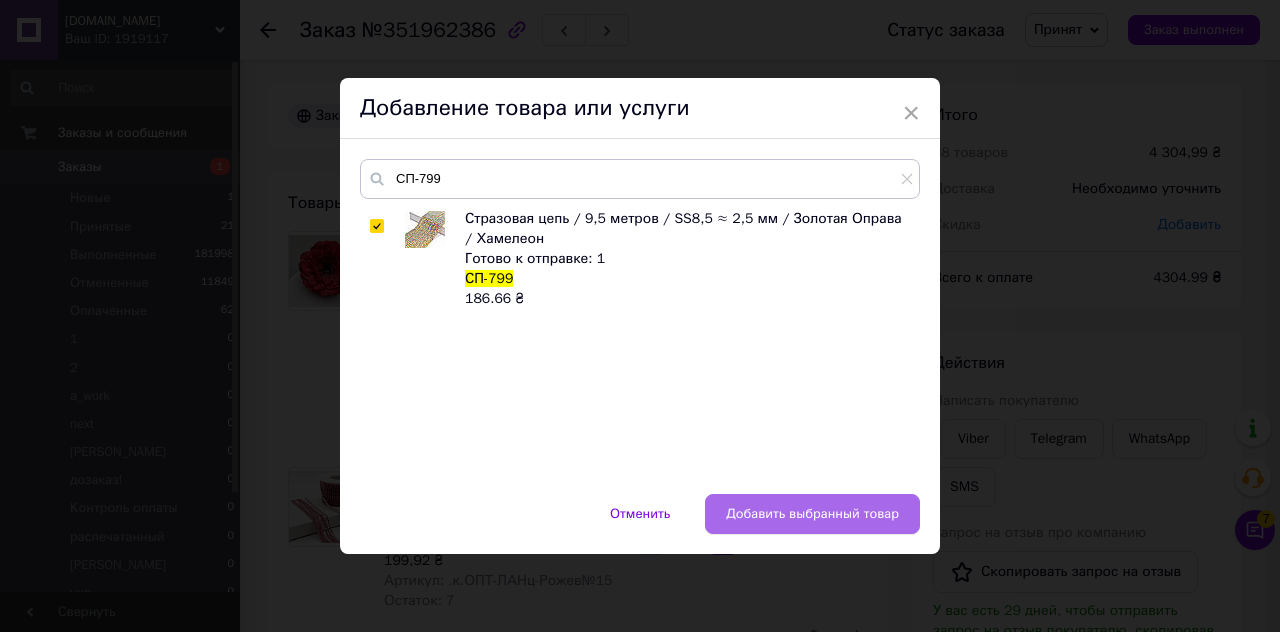 click on "Добавить выбранный товар" at bounding box center (812, 514) 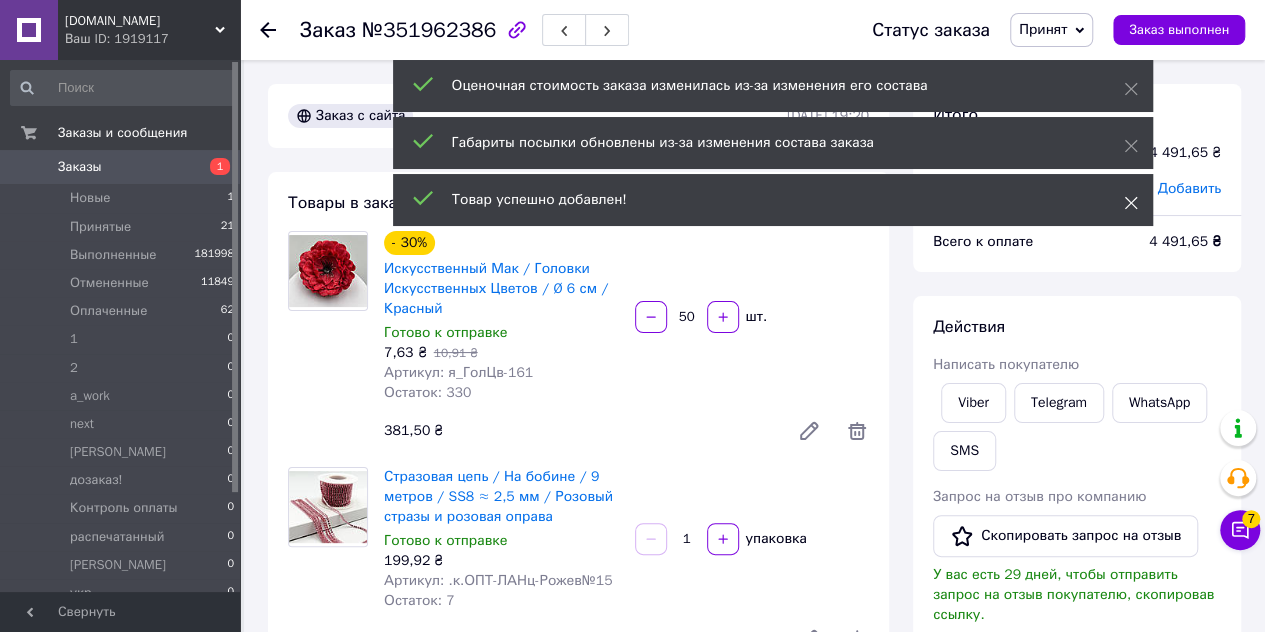 click 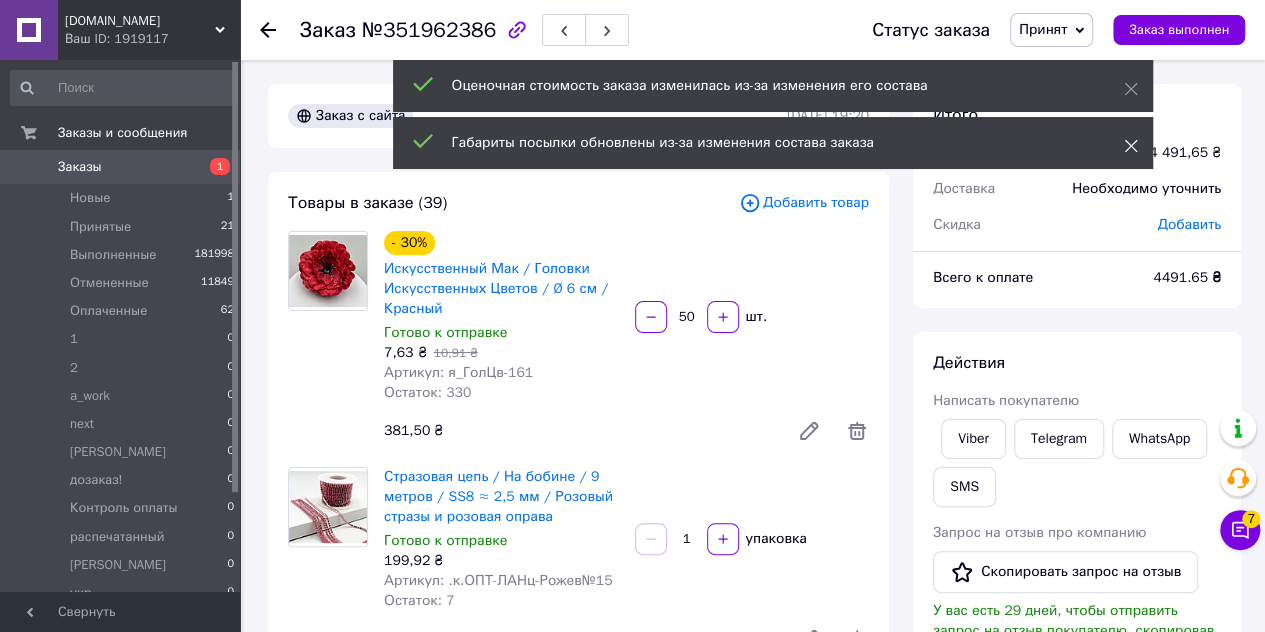 click 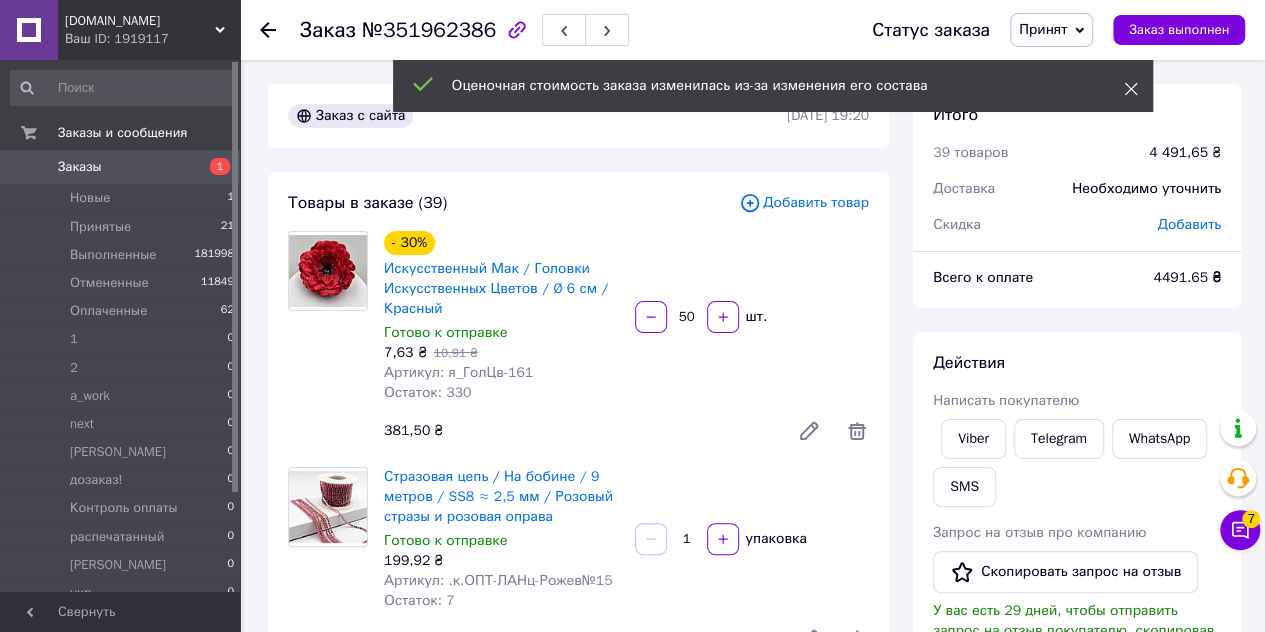 click 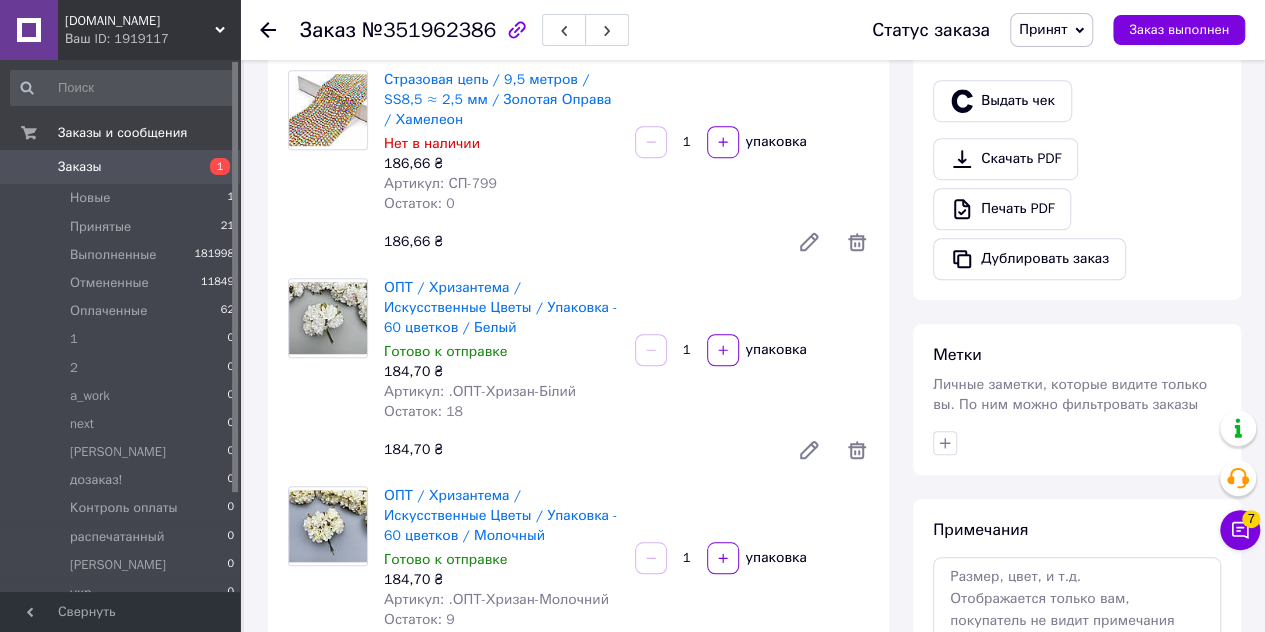 scroll, scrollTop: 505, scrollLeft: 0, axis: vertical 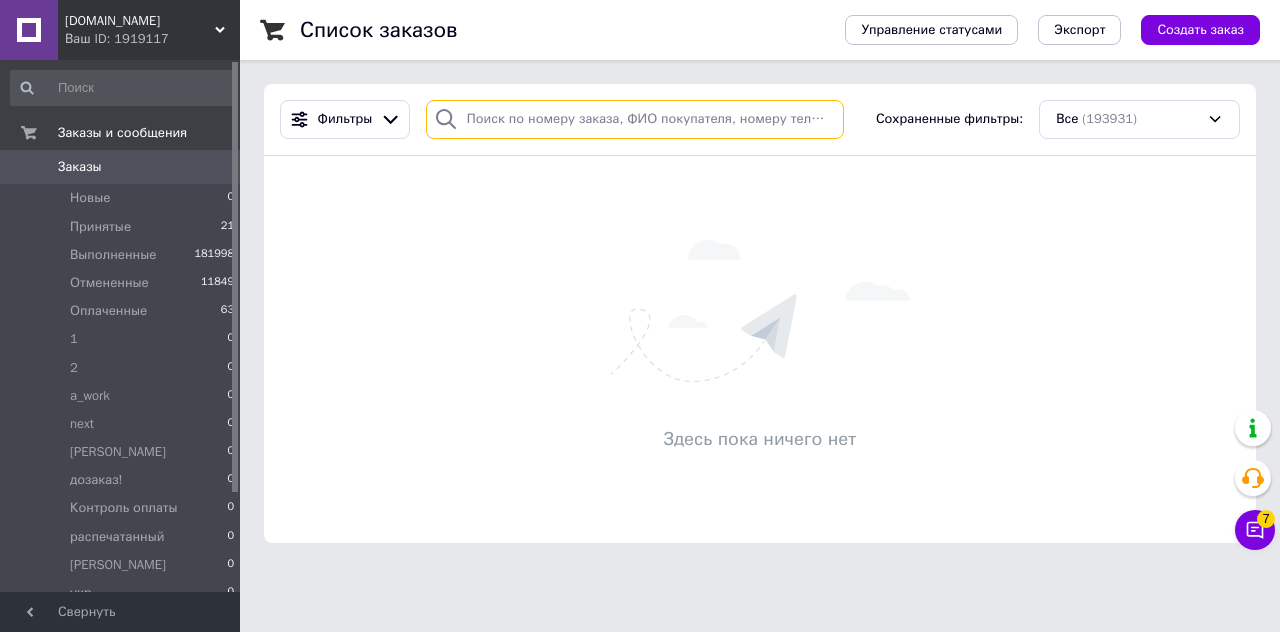 click at bounding box center (635, 119) 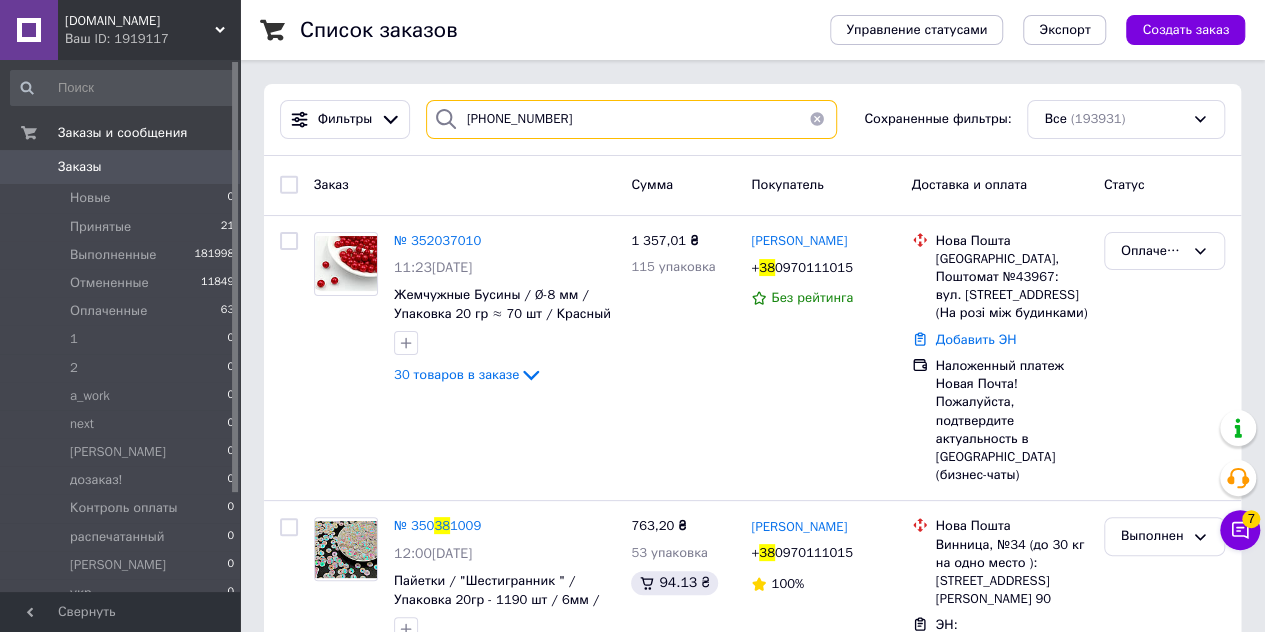 type on "38 (097) 011-10-15" 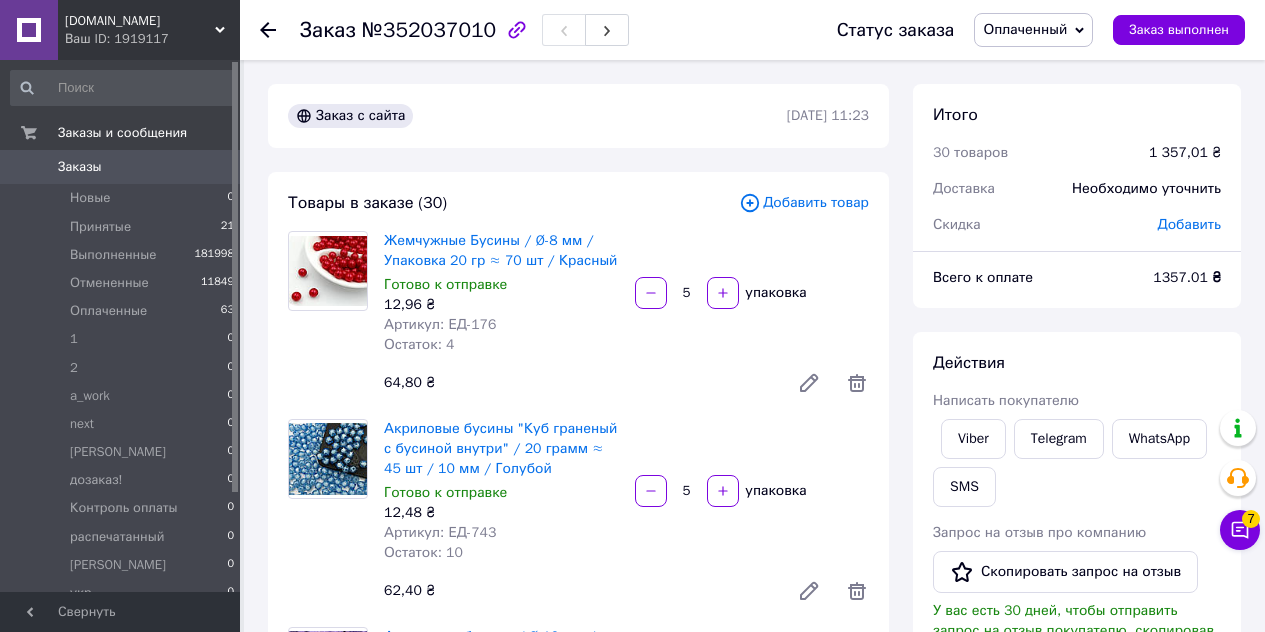 scroll, scrollTop: 0, scrollLeft: 0, axis: both 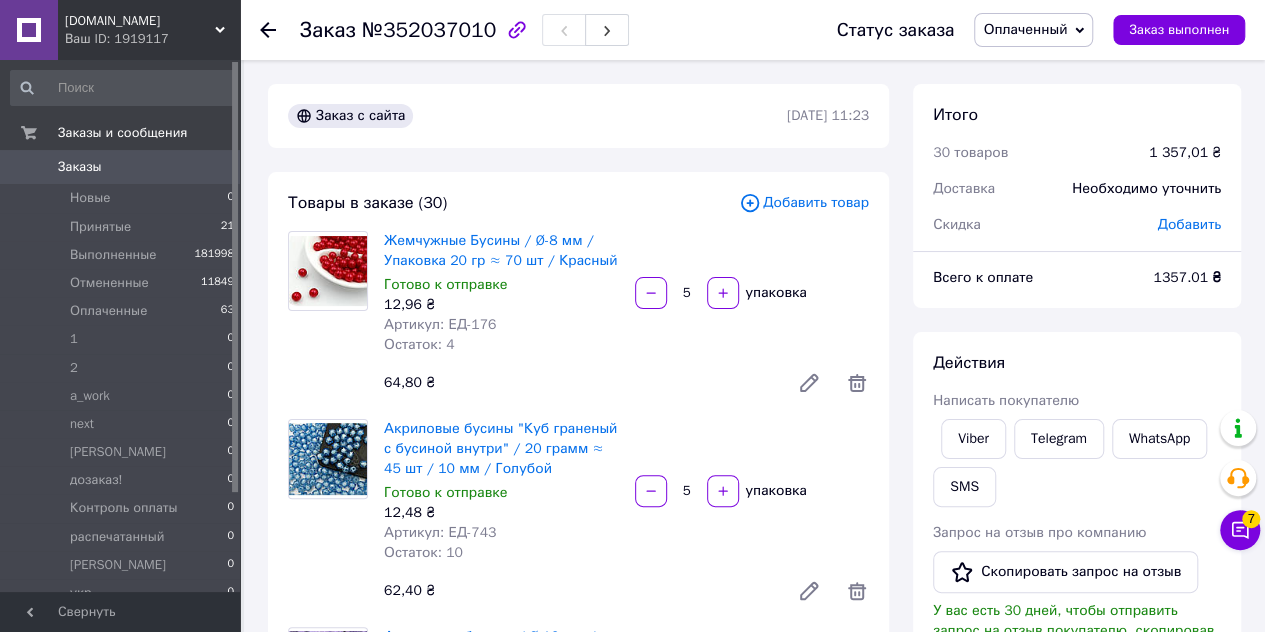 click on "Добавить товар" at bounding box center [804, 203] 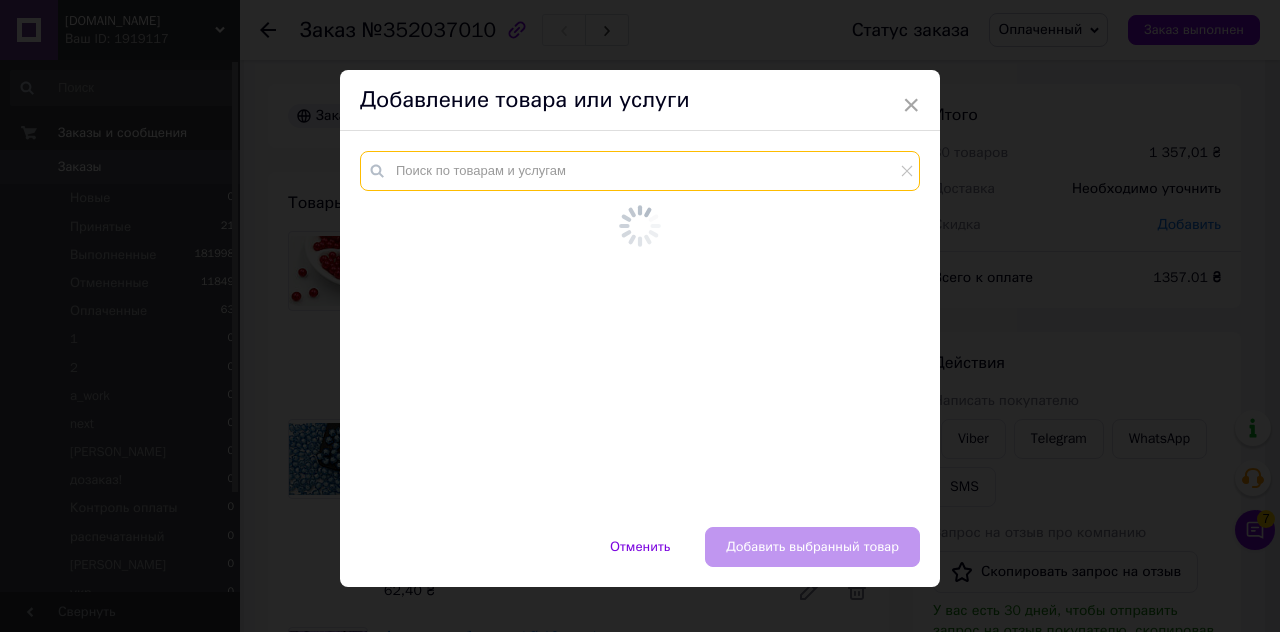 click at bounding box center (640, 171) 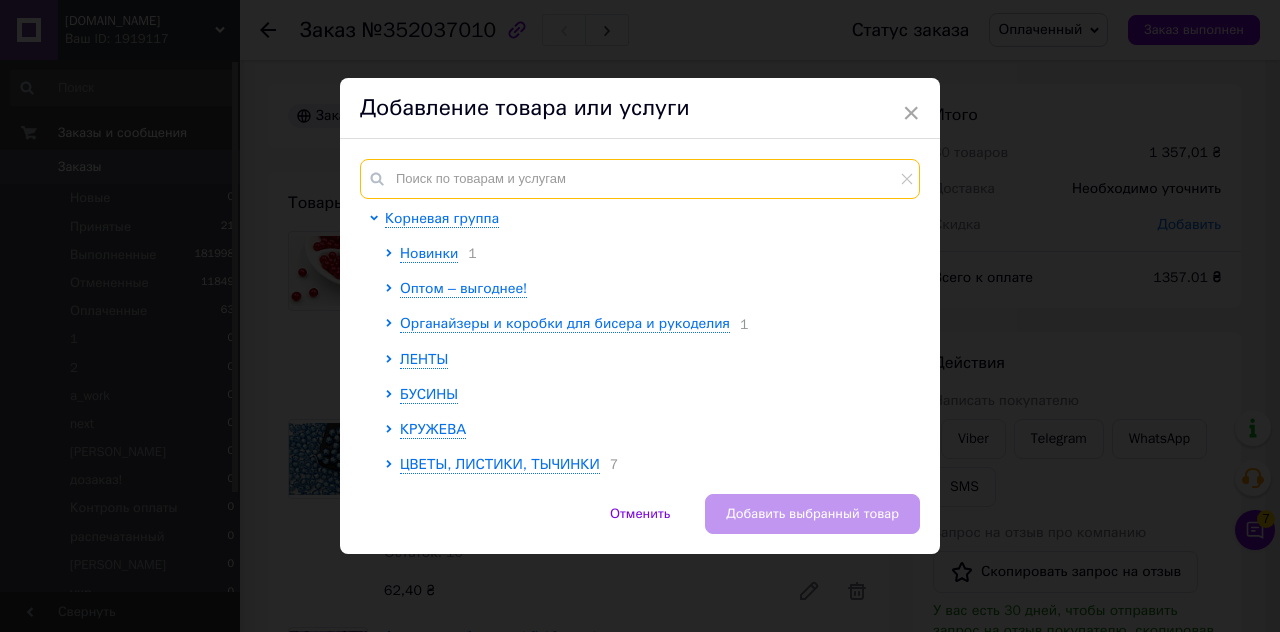 paste on "ЕД-323" 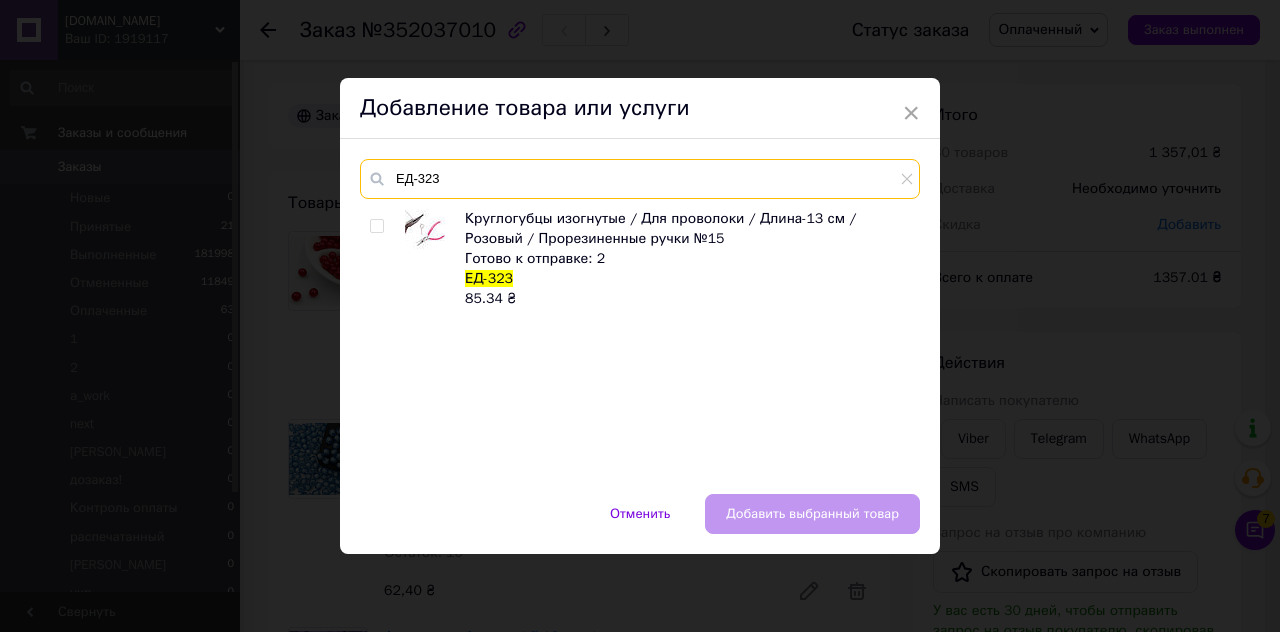 type on "ЕД-323" 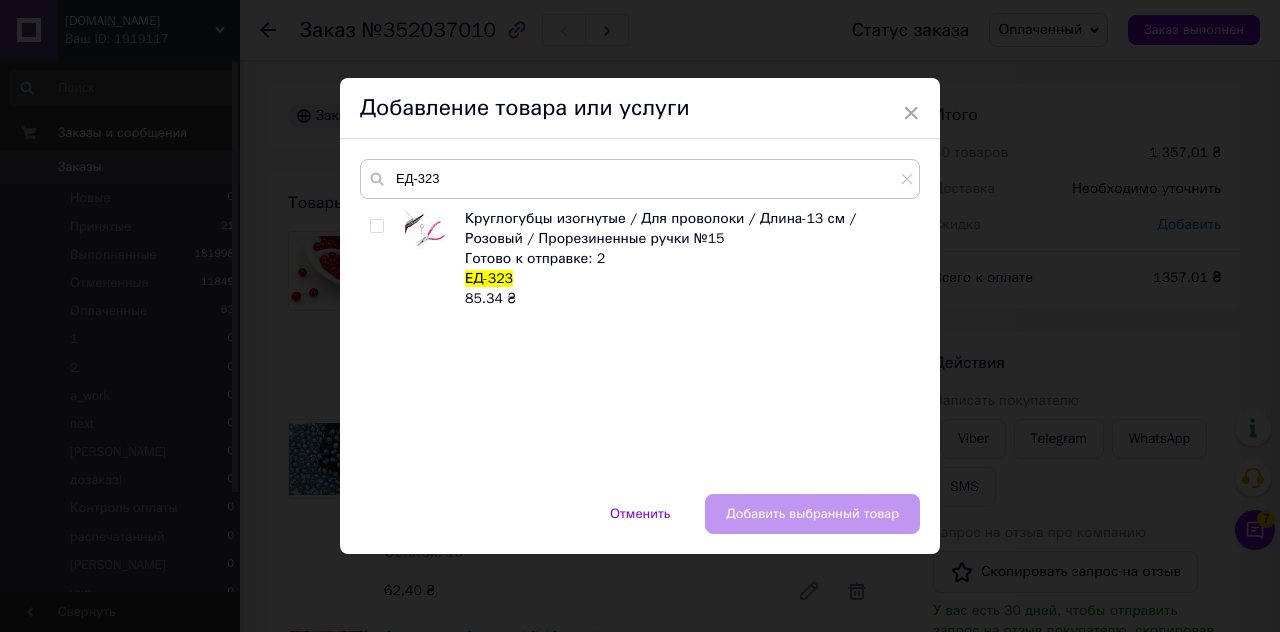 click at bounding box center [376, 226] 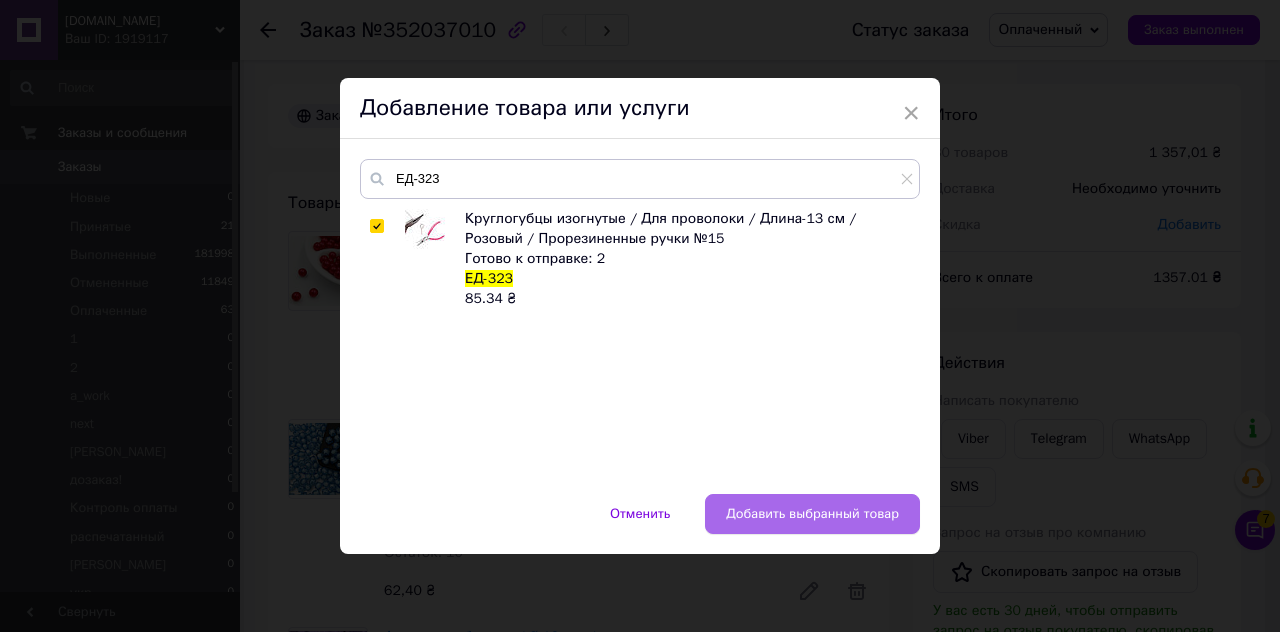 click on "Добавить выбранный товар" at bounding box center [812, 514] 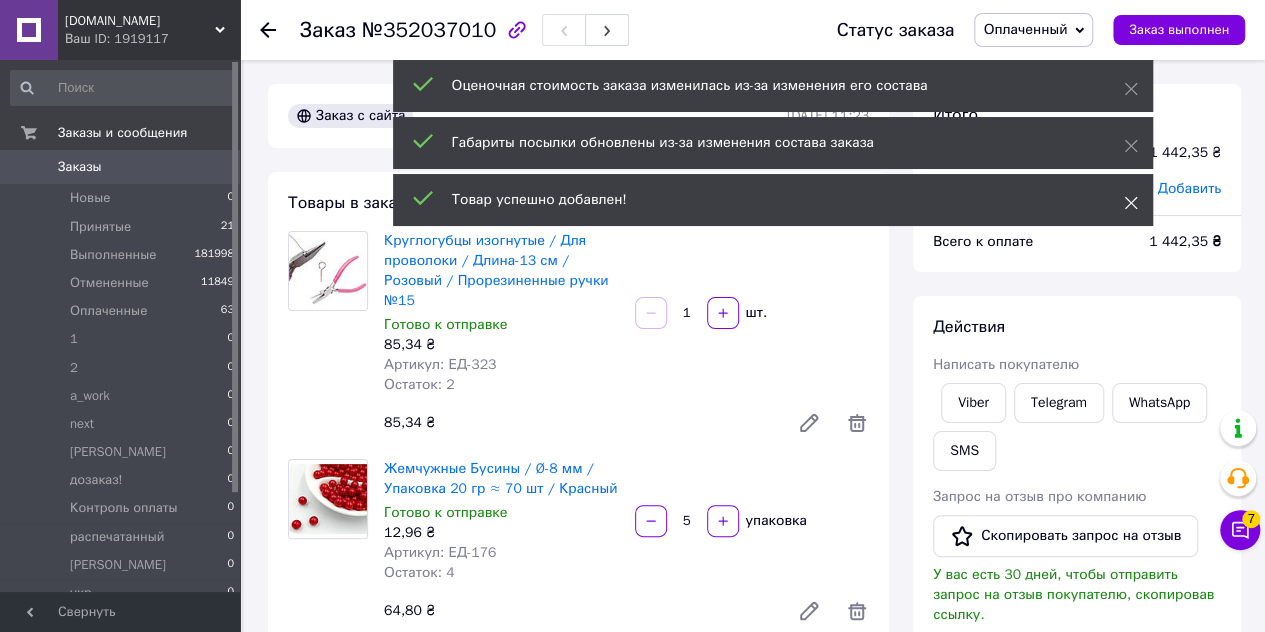 click 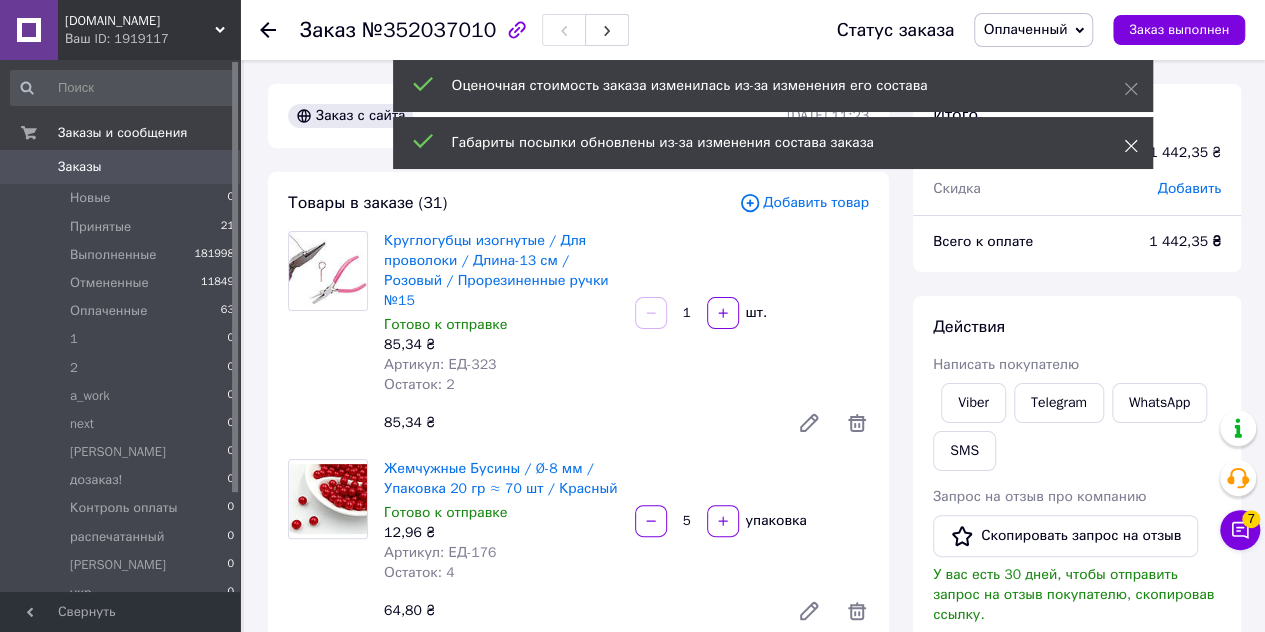 click 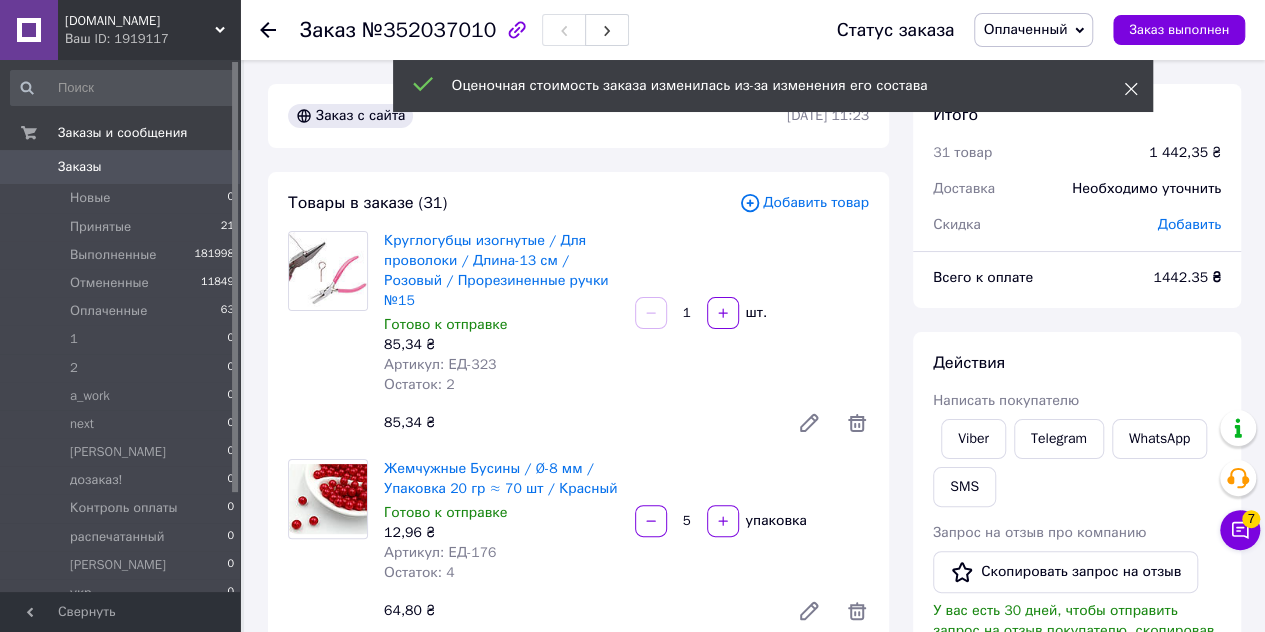 click 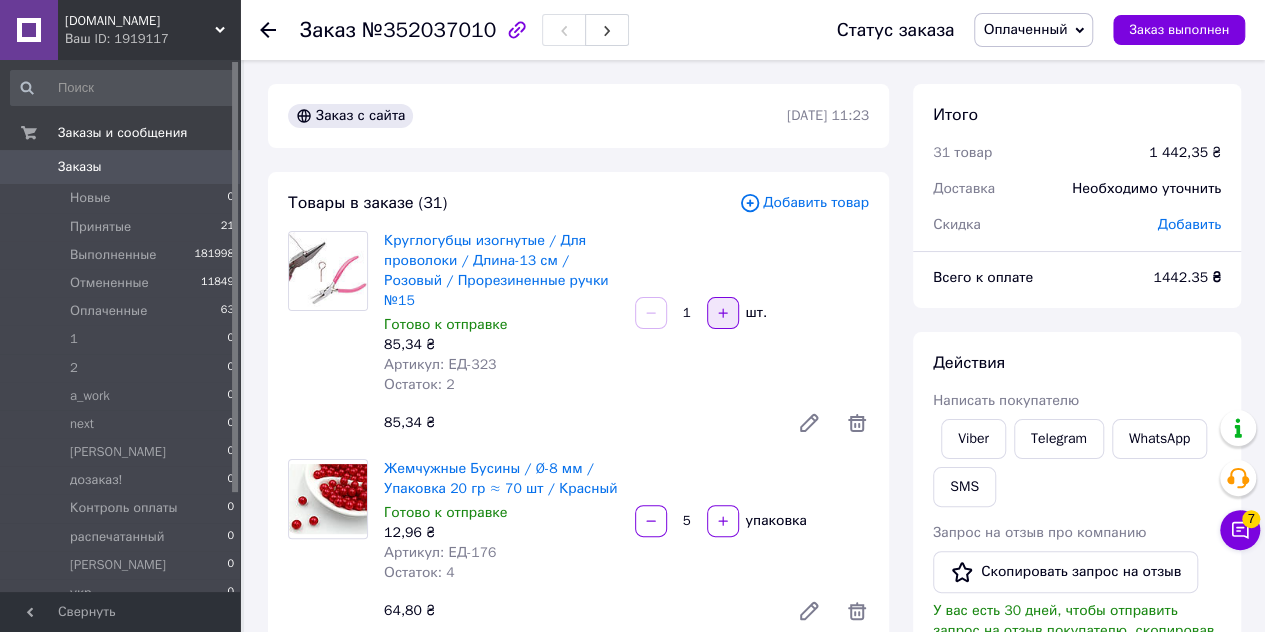 click 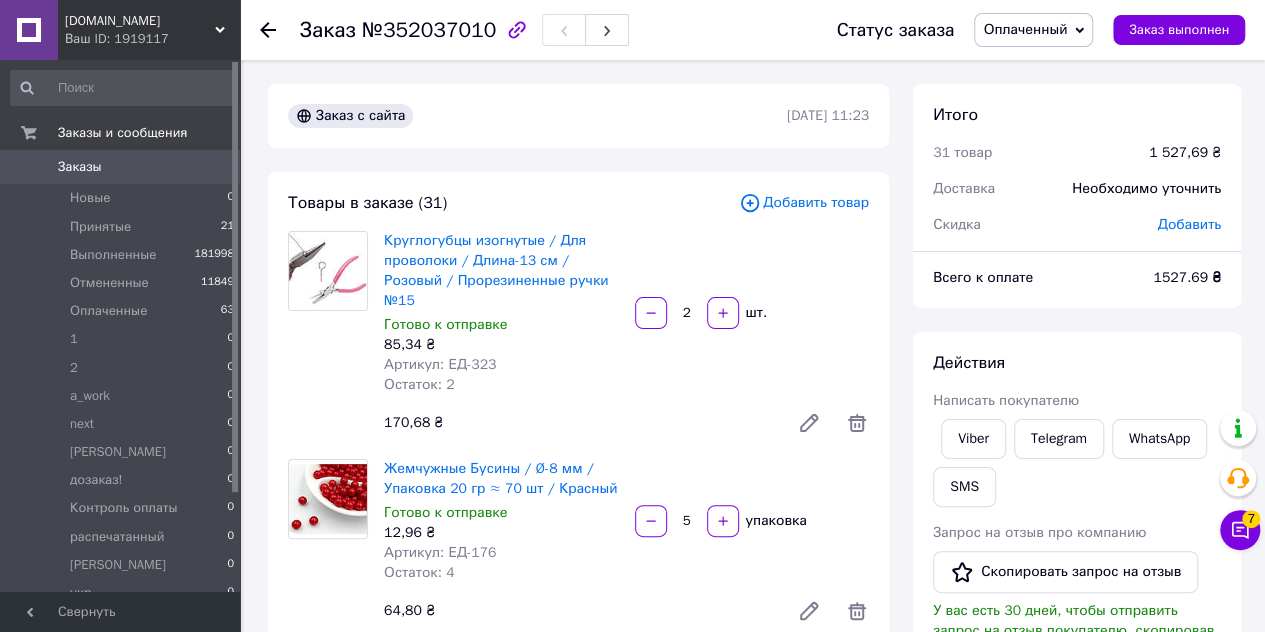 click on "Добавить товар" at bounding box center (804, 203) 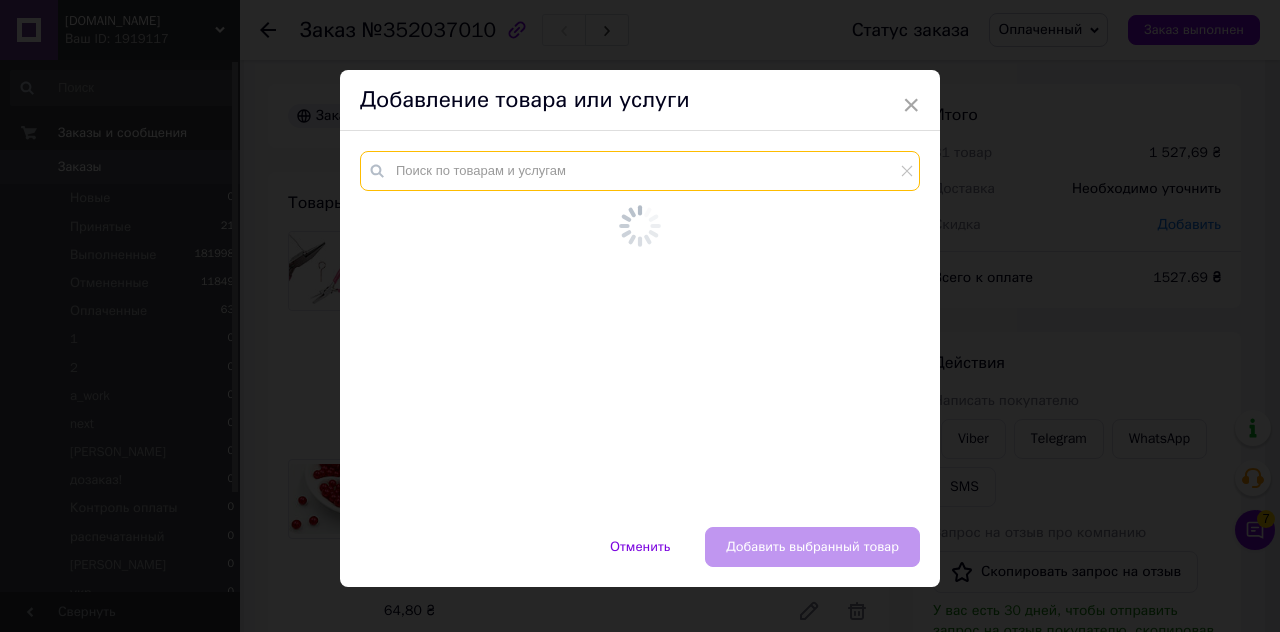 click at bounding box center (640, 171) 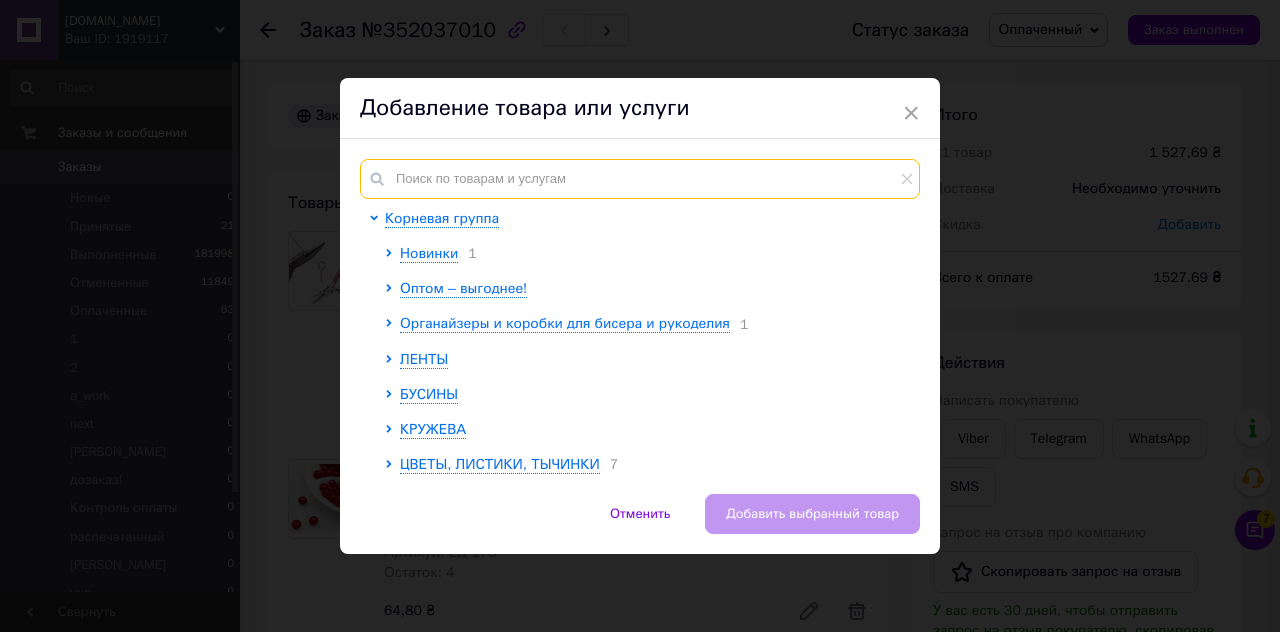 paste on "ЕД-317" 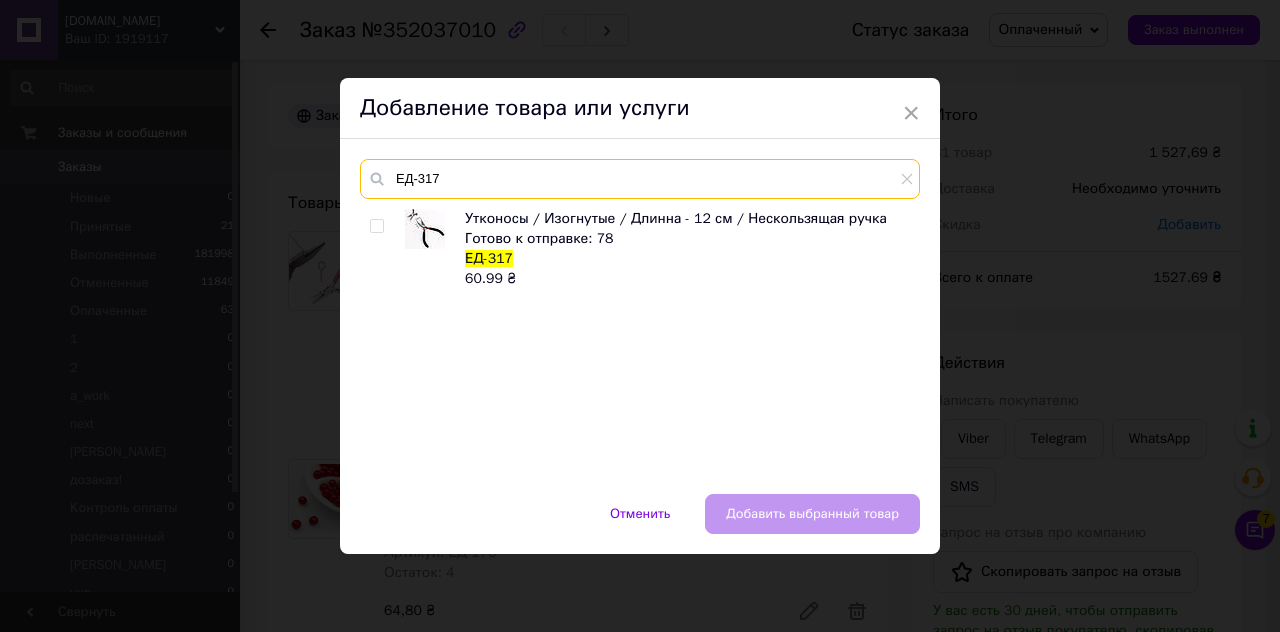 type on "ЕД-317" 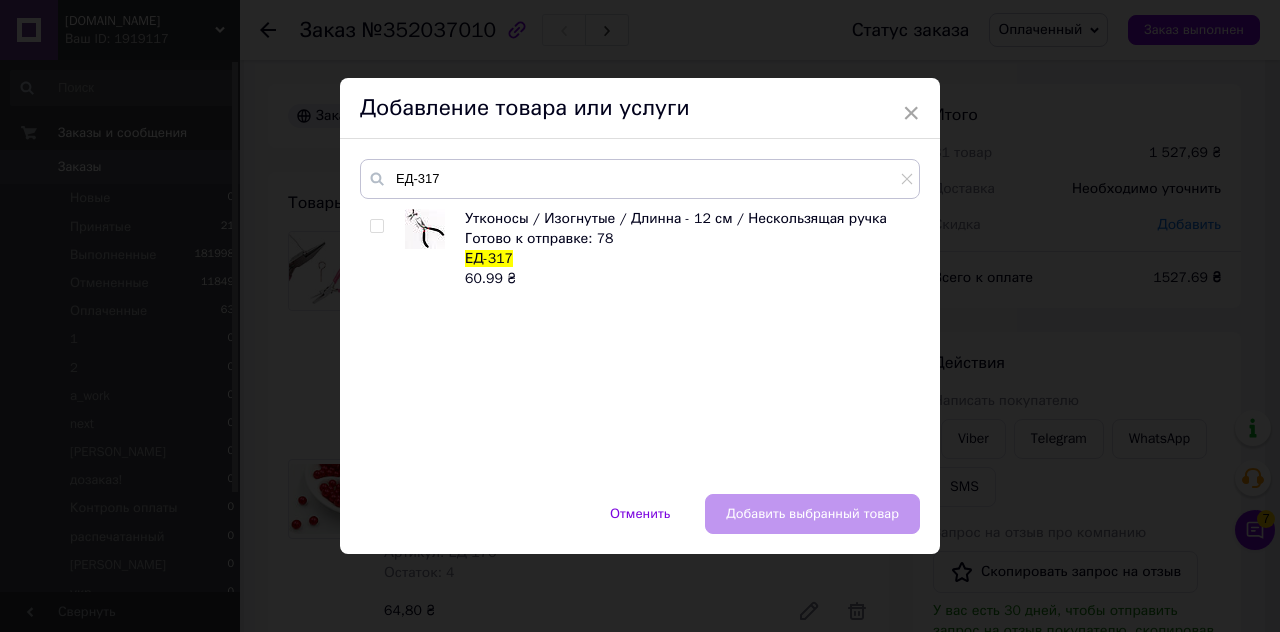 click at bounding box center (376, 226) 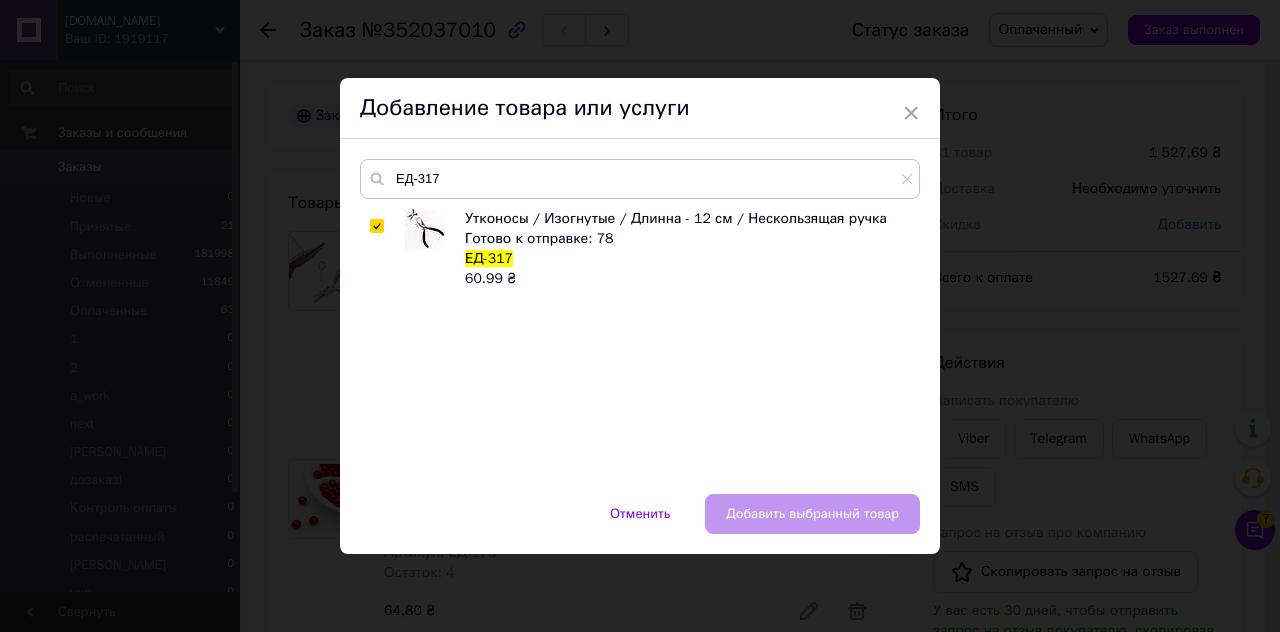 checkbox on "true" 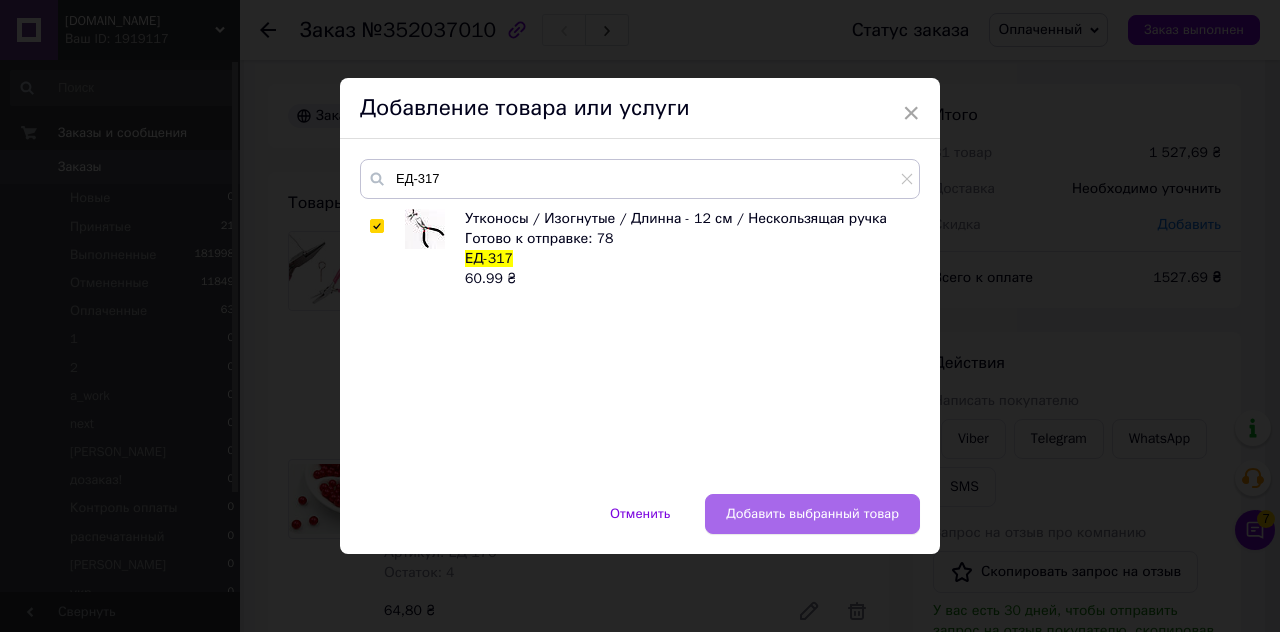 click on "Добавить выбранный товар" at bounding box center (812, 514) 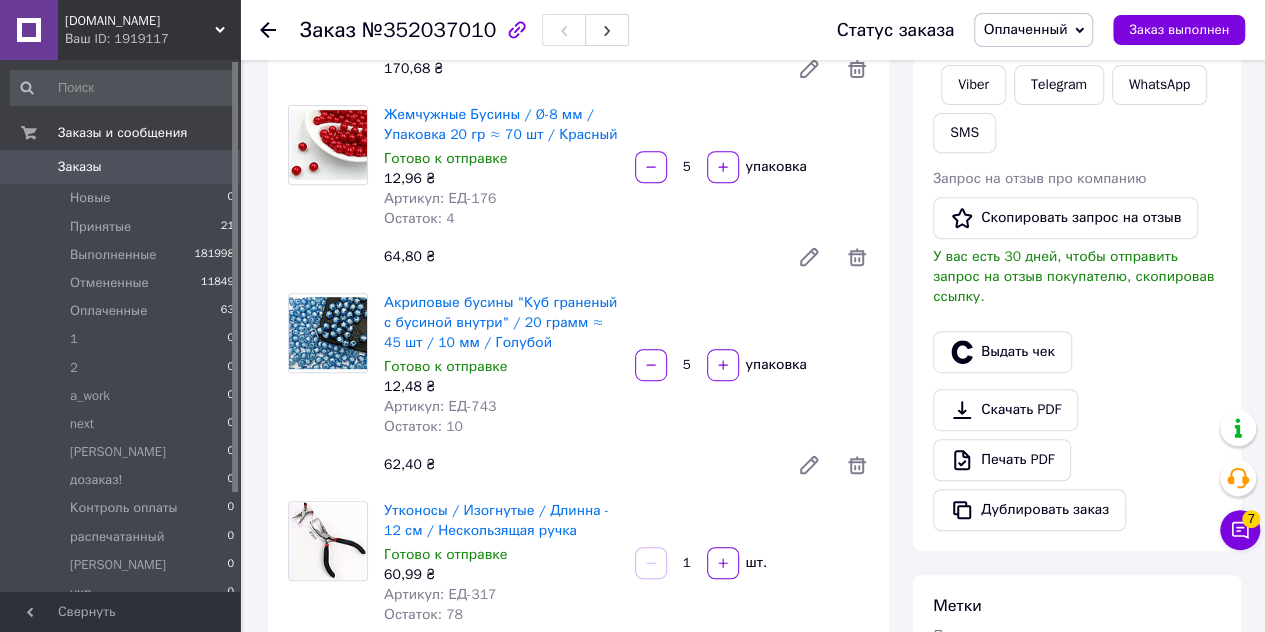 scroll, scrollTop: 400, scrollLeft: 0, axis: vertical 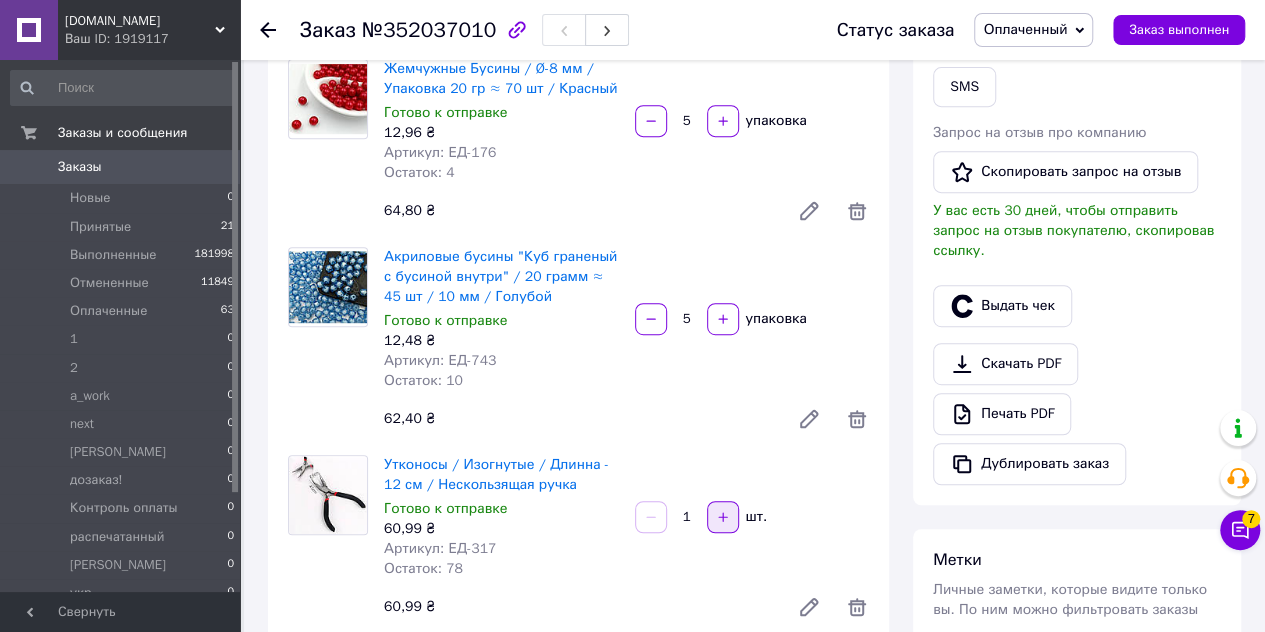 click 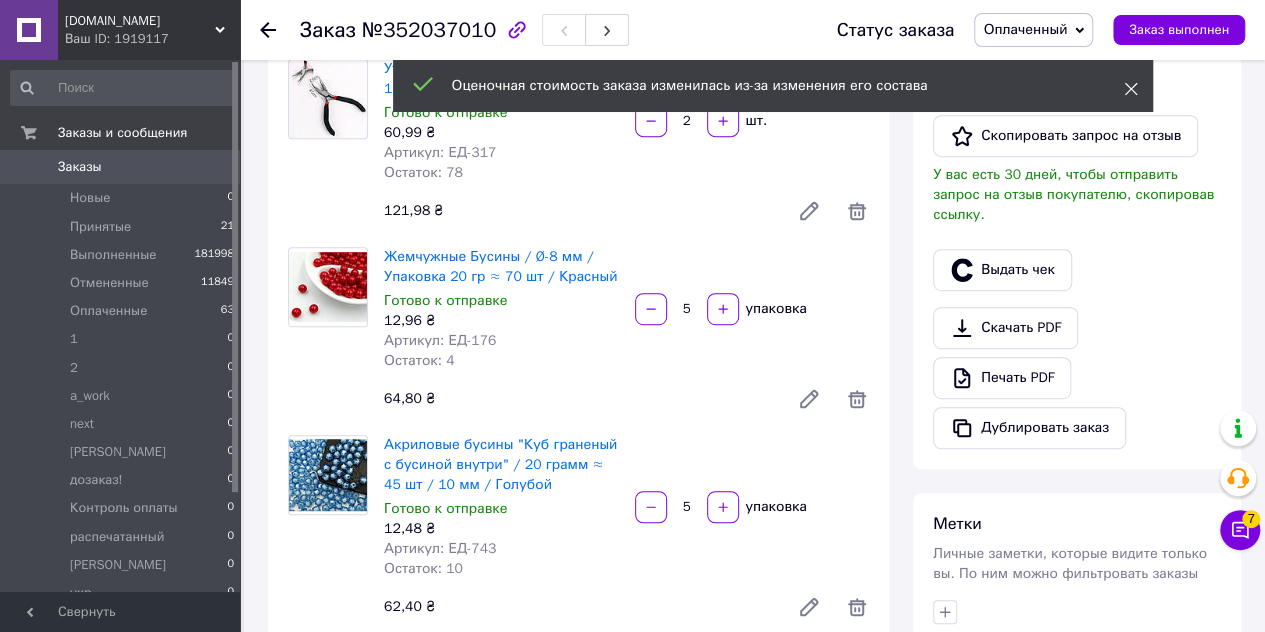 click 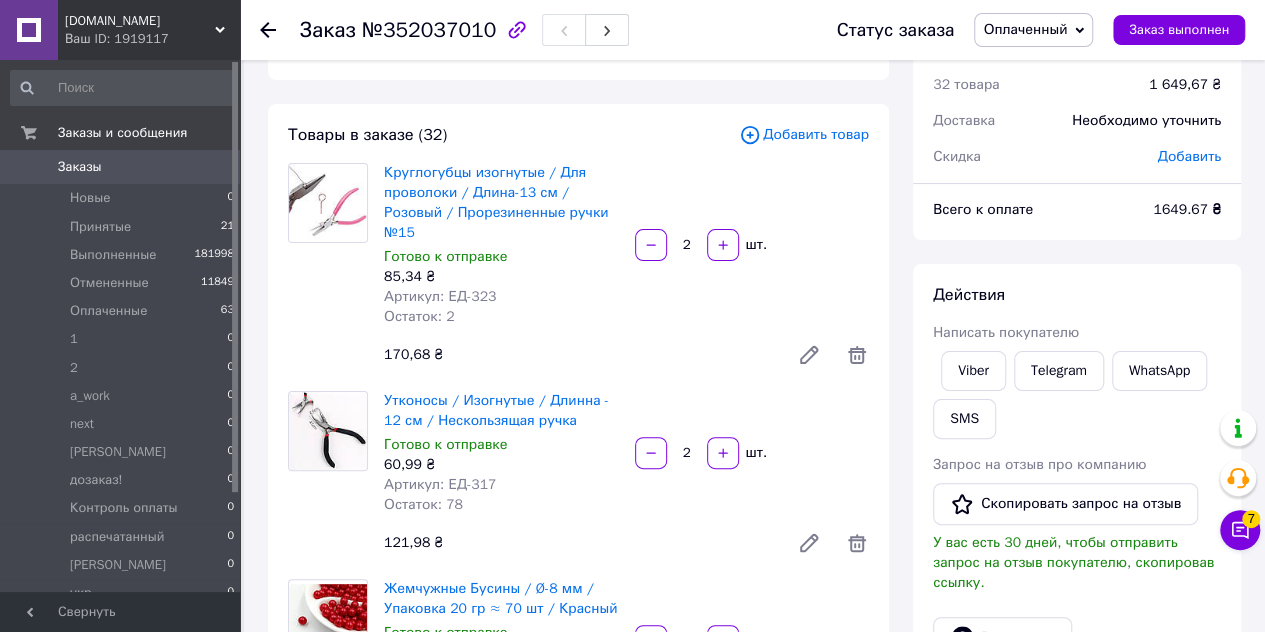 scroll, scrollTop: 0, scrollLeft: 0, axis: both 